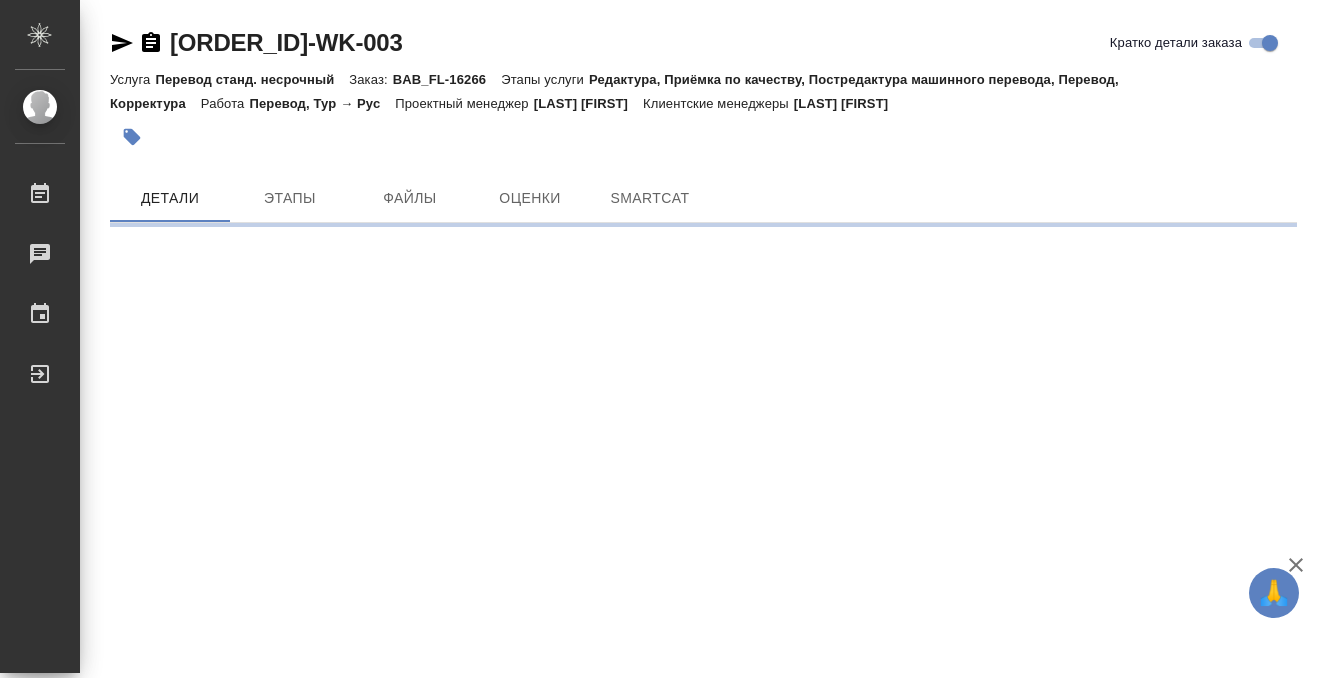 scroll, scrollTop: 0, scrollLeft: 0, axis: both 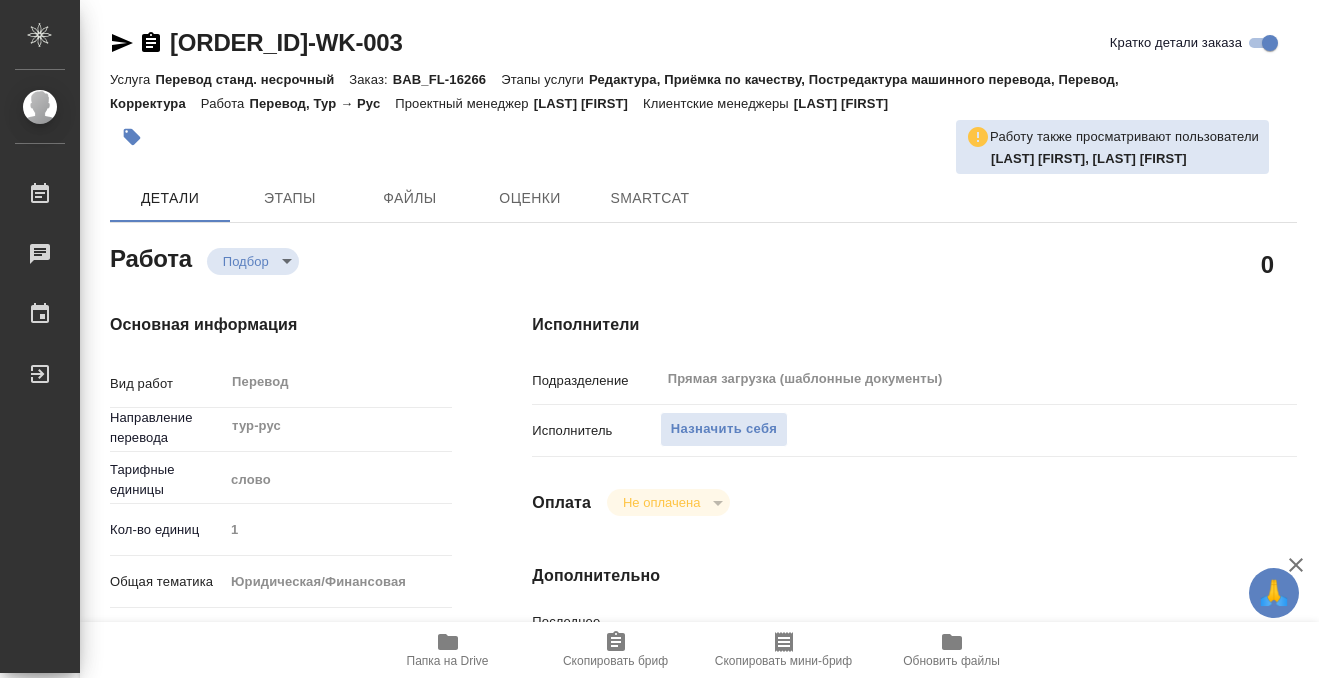 type on "x" 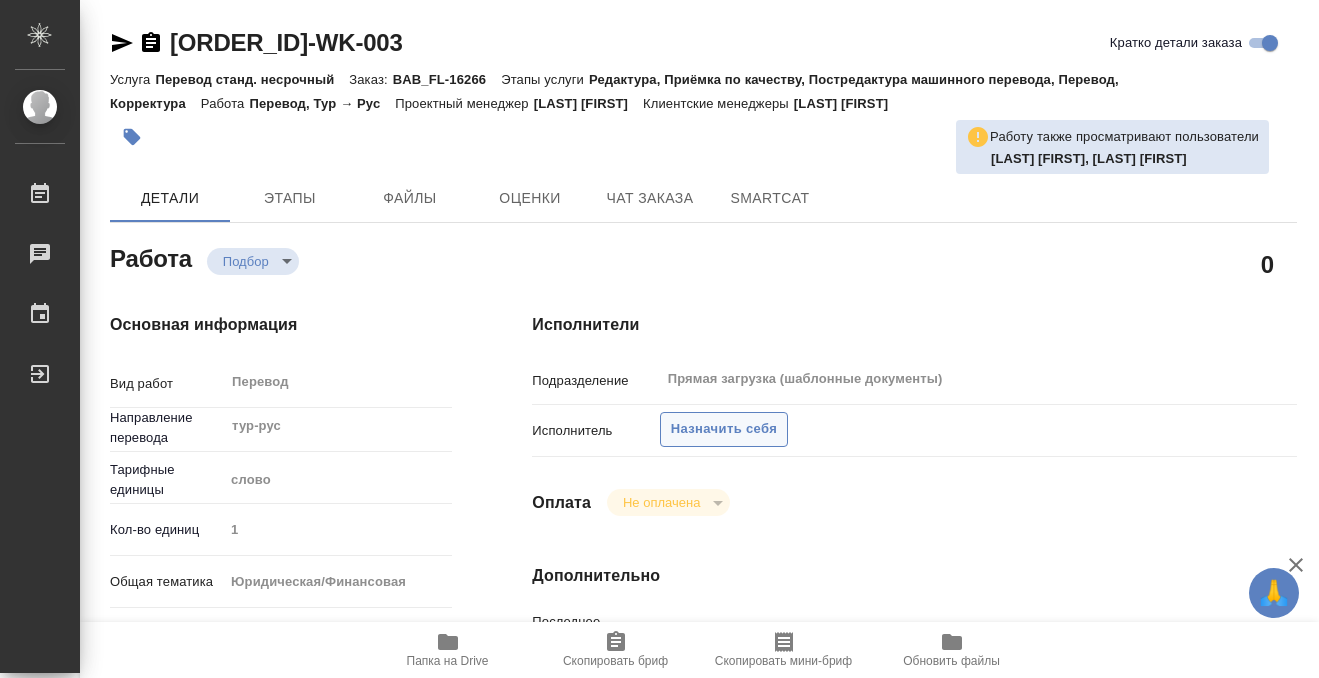 click on "Назначить себя" at bounding box center [724, 429] 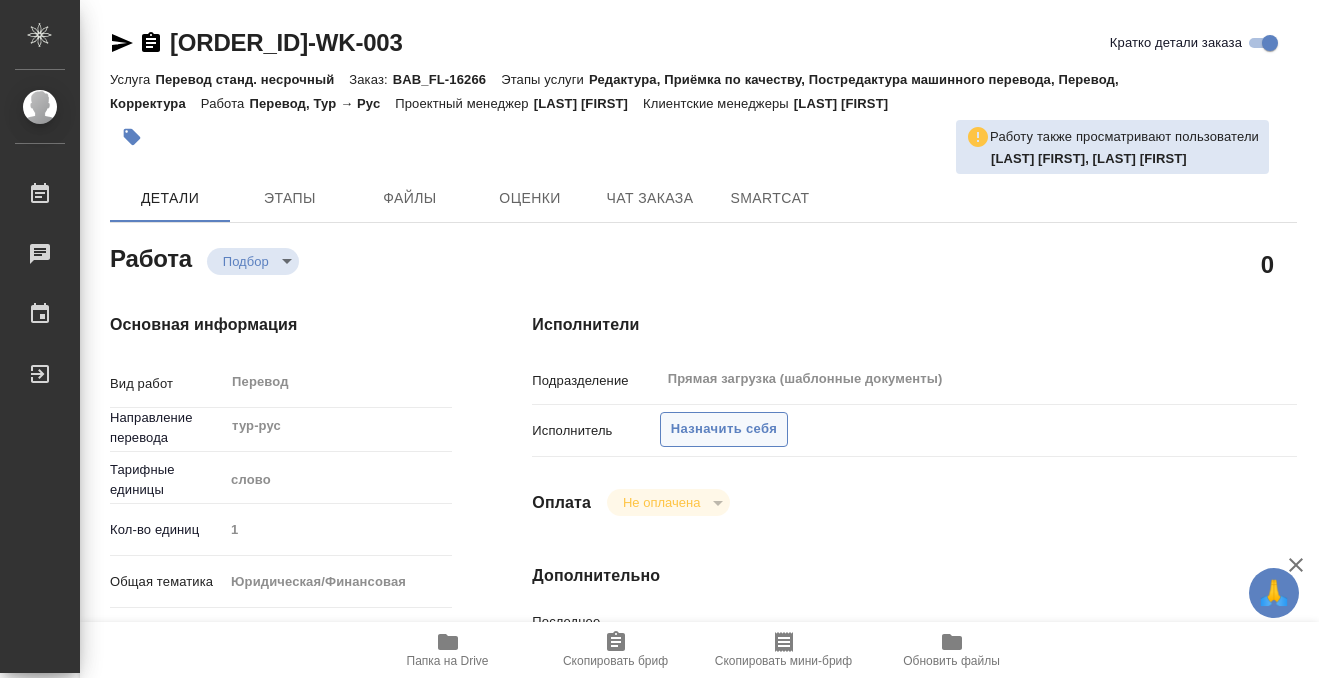 type on "x" 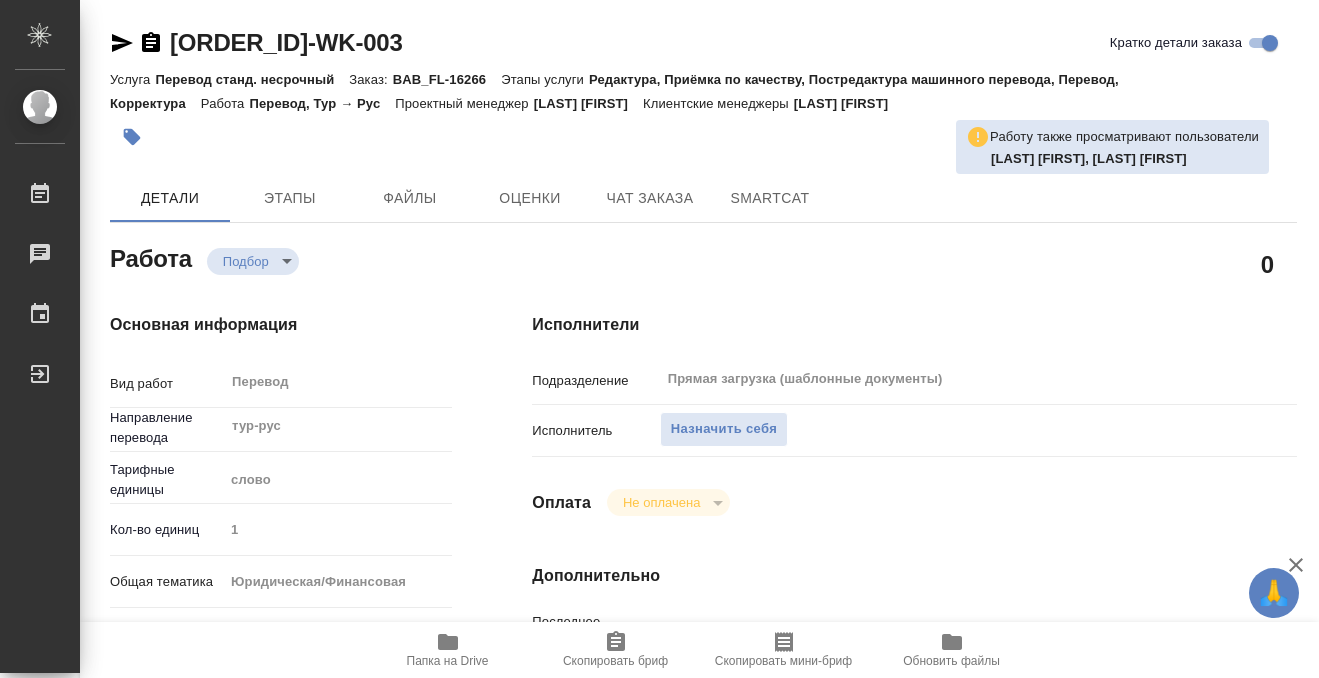 type on "x" 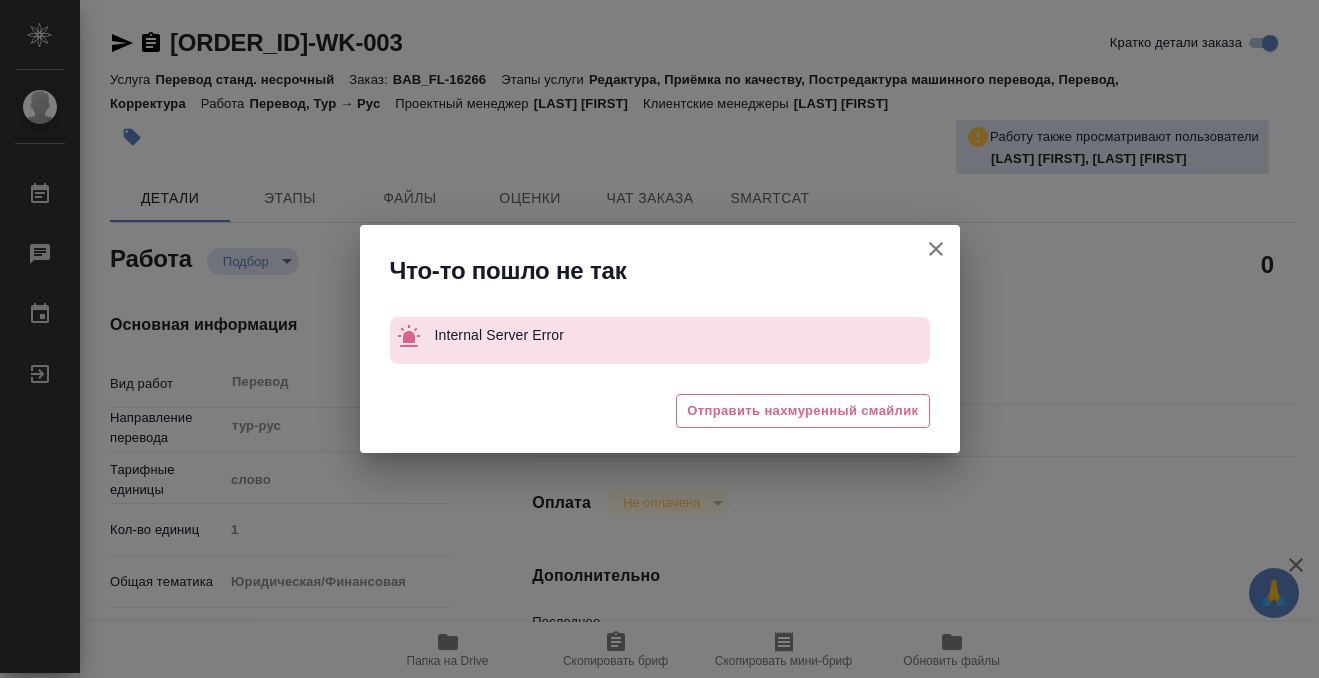 type on "x" 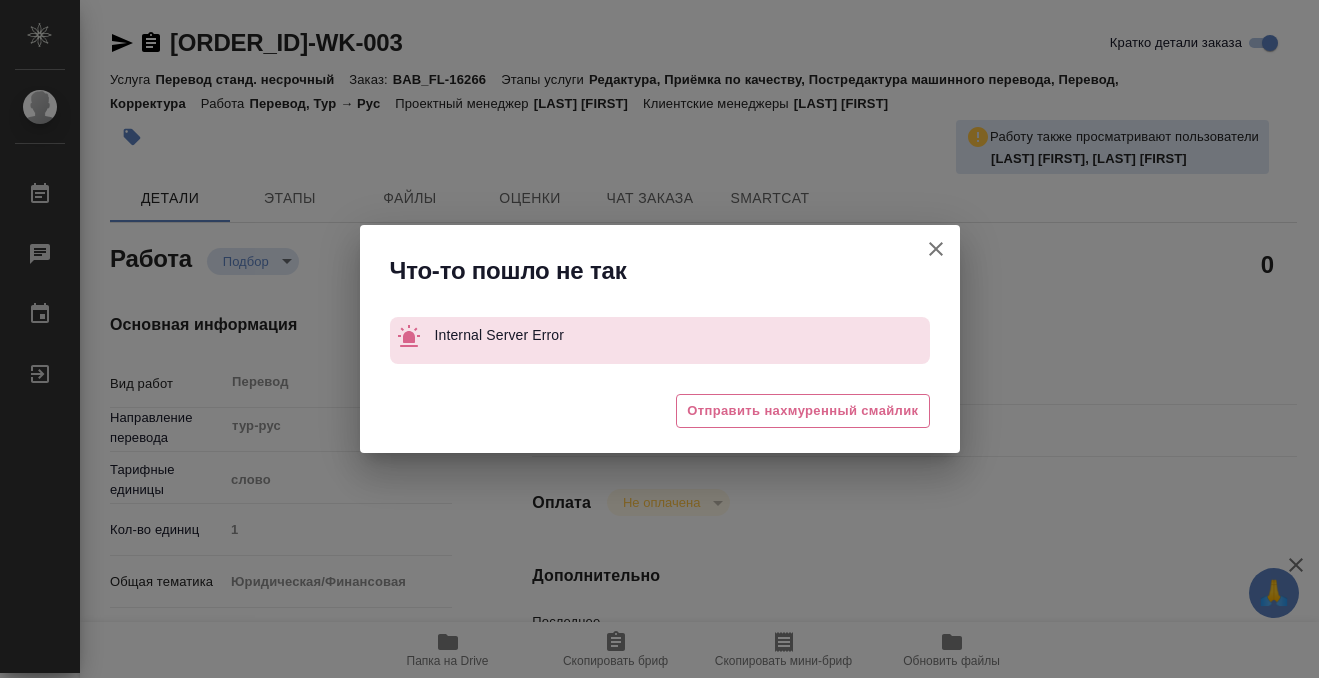 click 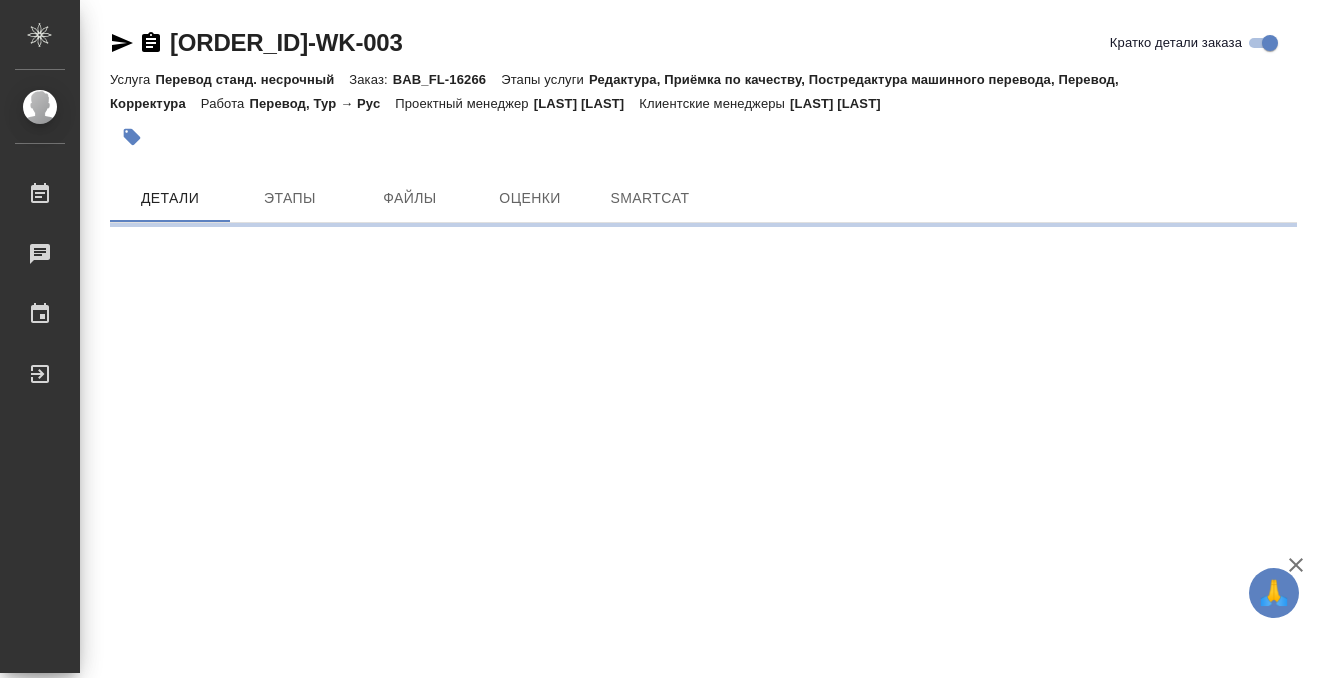 scroll, scrollTop: 0, scrollLeft: 0, axis: both 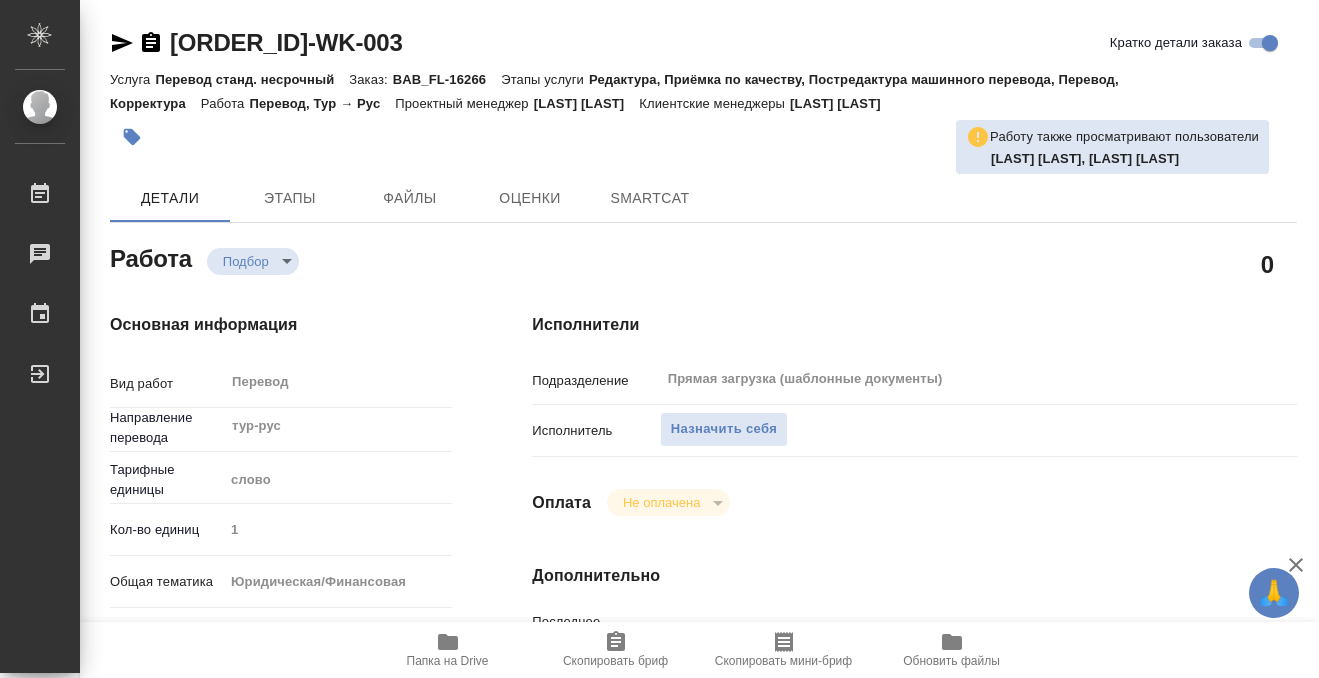 type on "x" 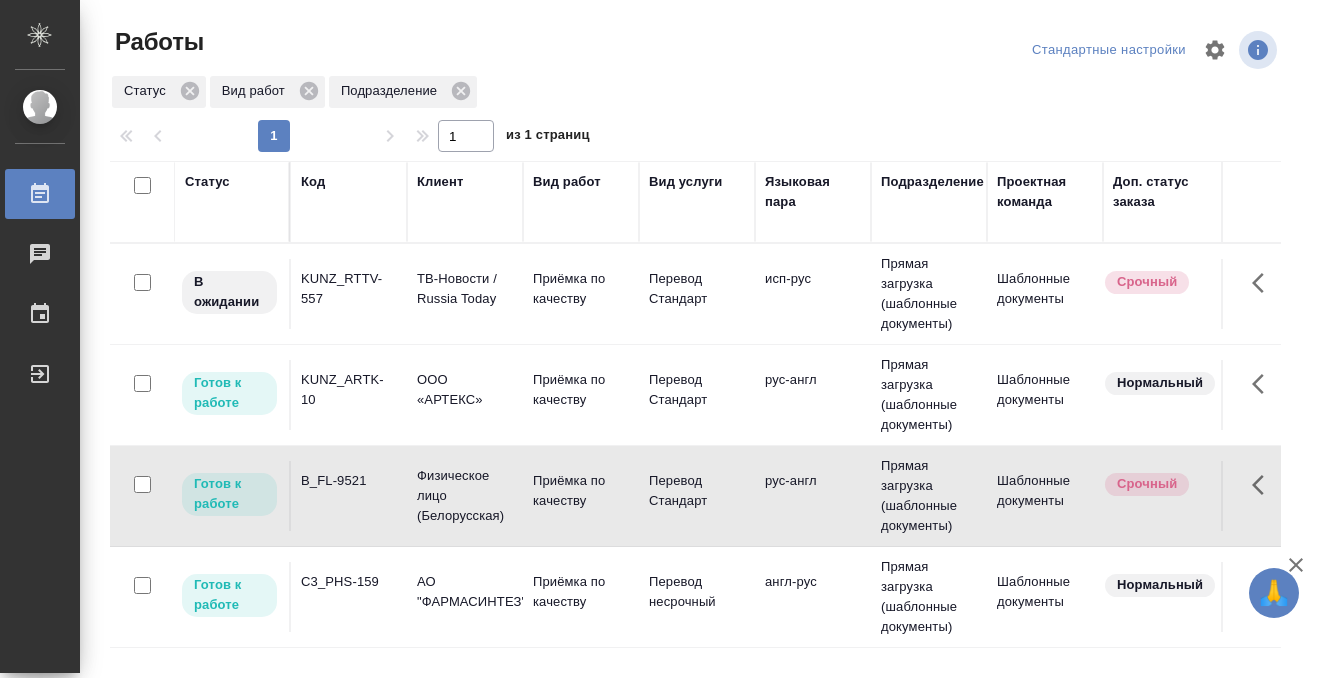 scroll, scrollTop: 0, scrollLeft: 0, axis: both 